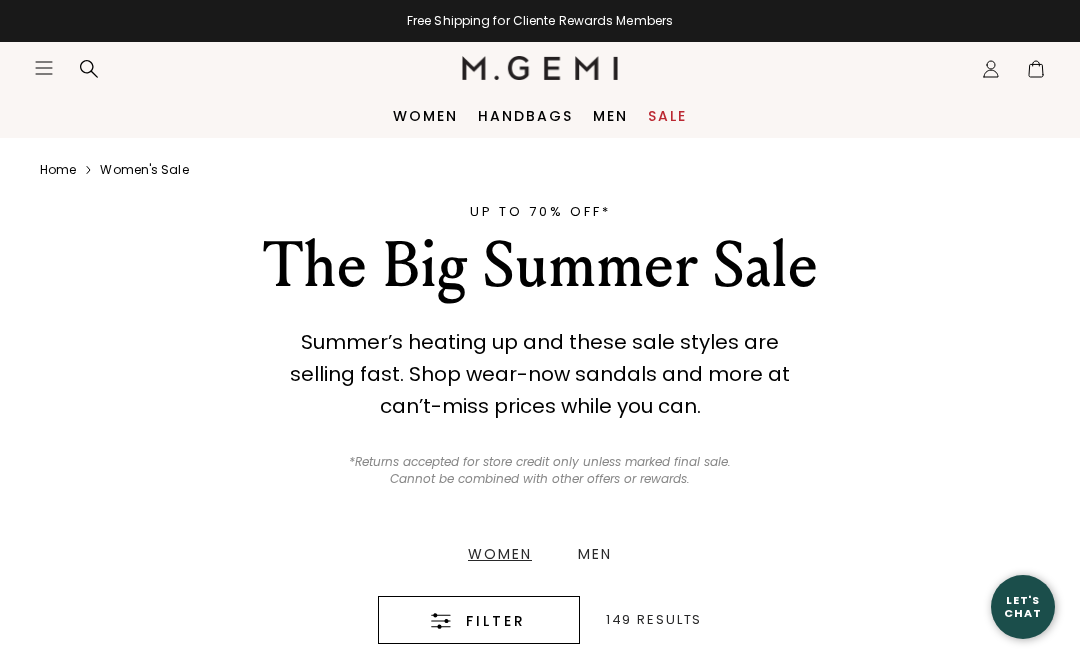 scroll, scrollTop: 0, scrollLeft: 0, axis: both 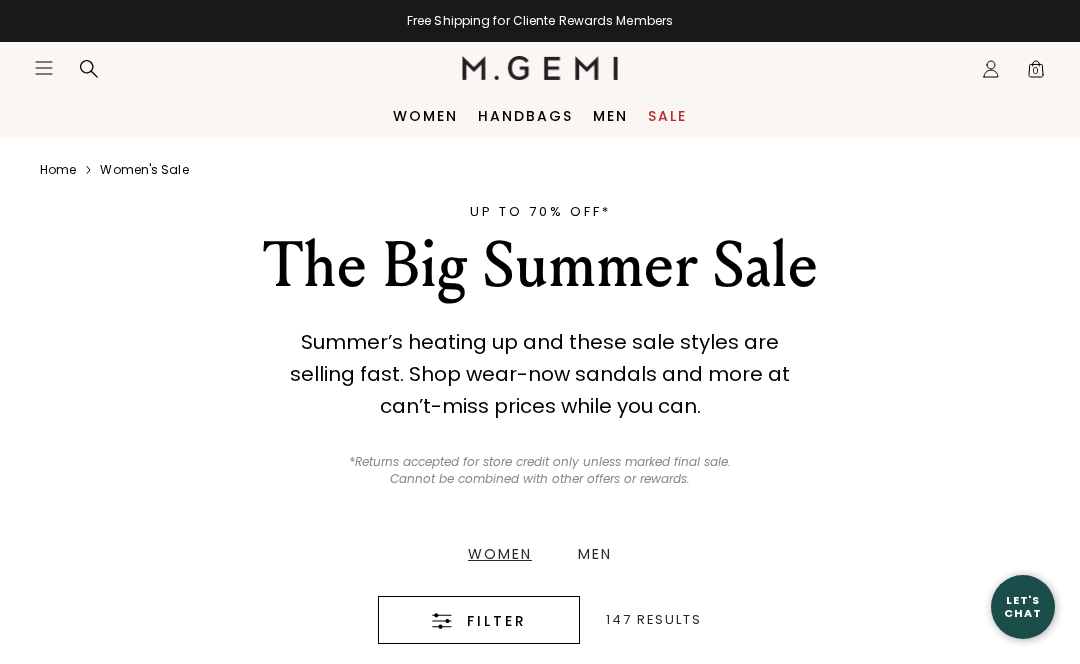 click on "Women" at bounding box center (500, 554) 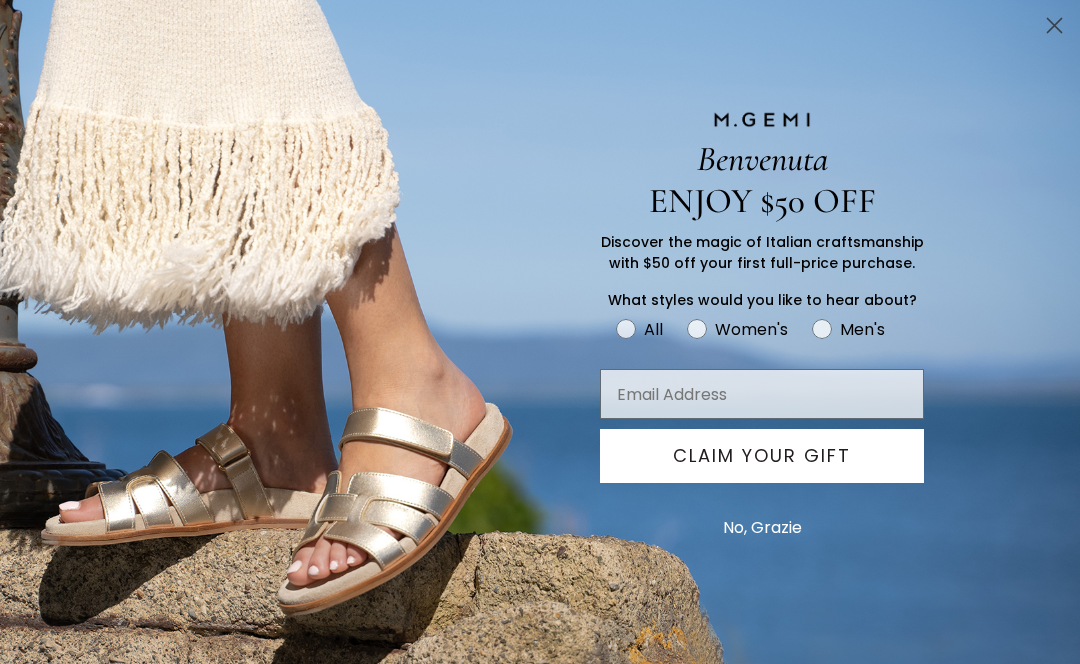 click on "Close dialog" 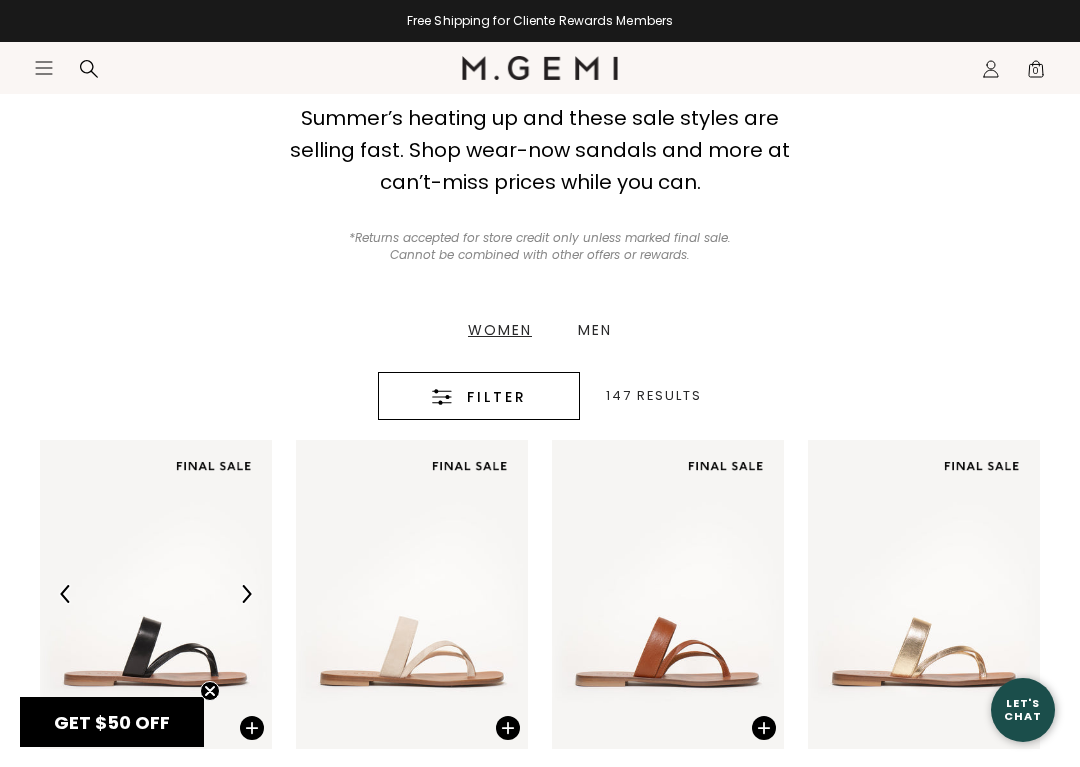 scroll, scrollTop: 227, scrollLeft: 0, axis: vertical 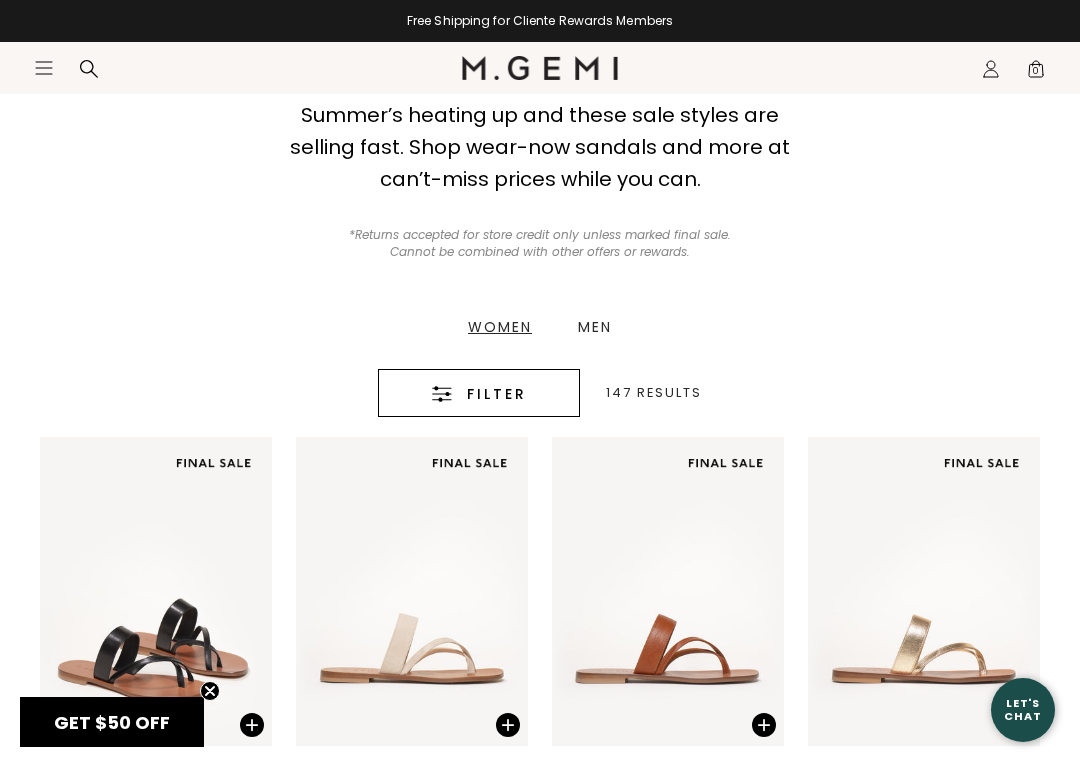 click on "Filter" at bounding box center (497, 394) 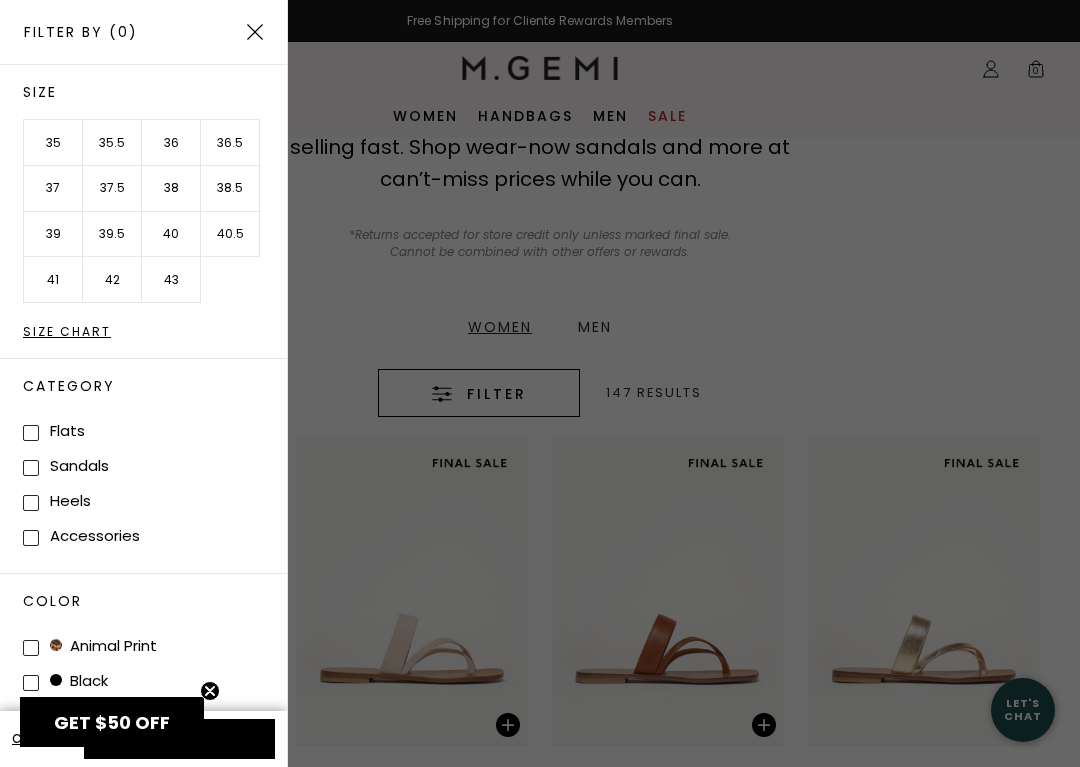 click on "41" at bounding box center [53, 280] 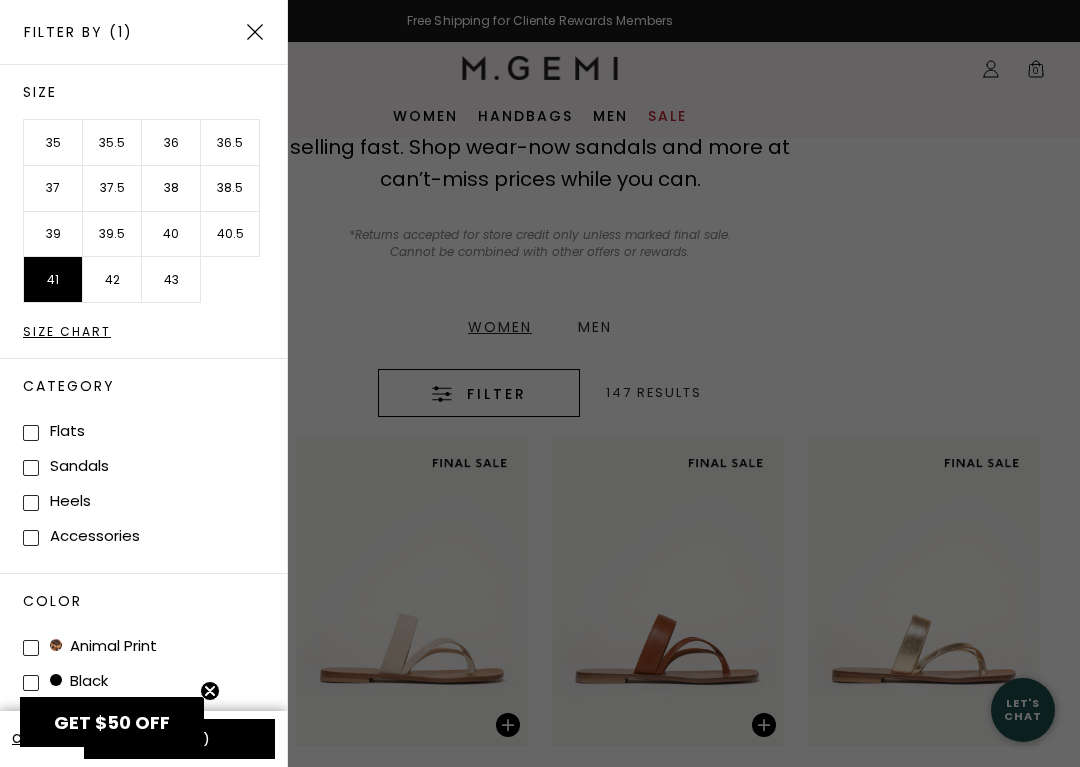 click at bounding box center [255, 32] 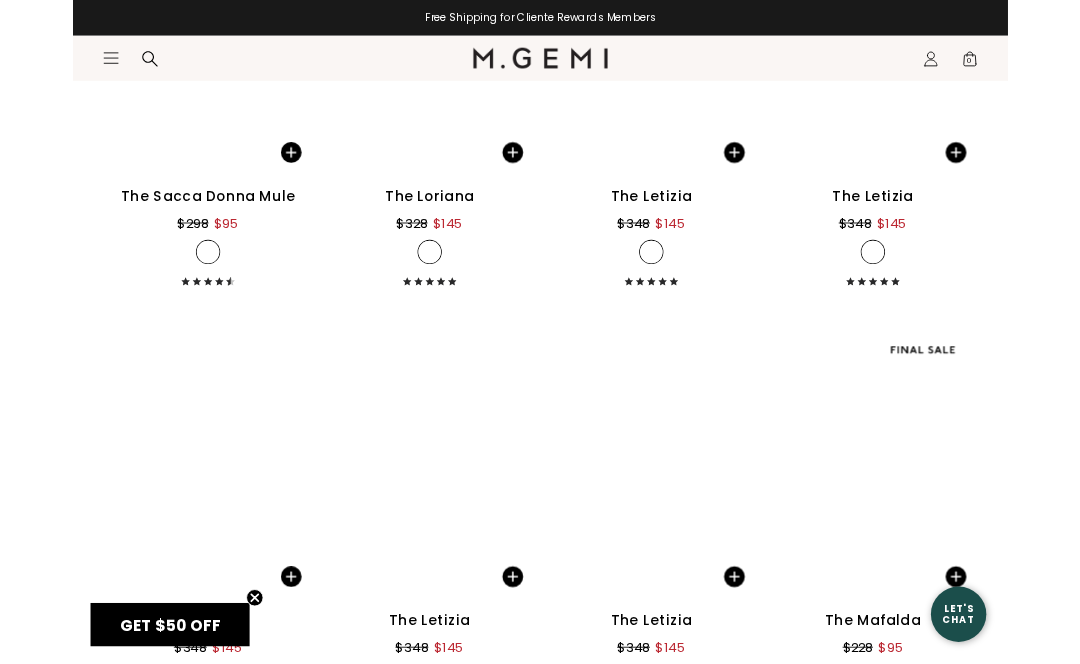 scroll, scrollTop: 5097, scrollLeft: 0, axis: vertical 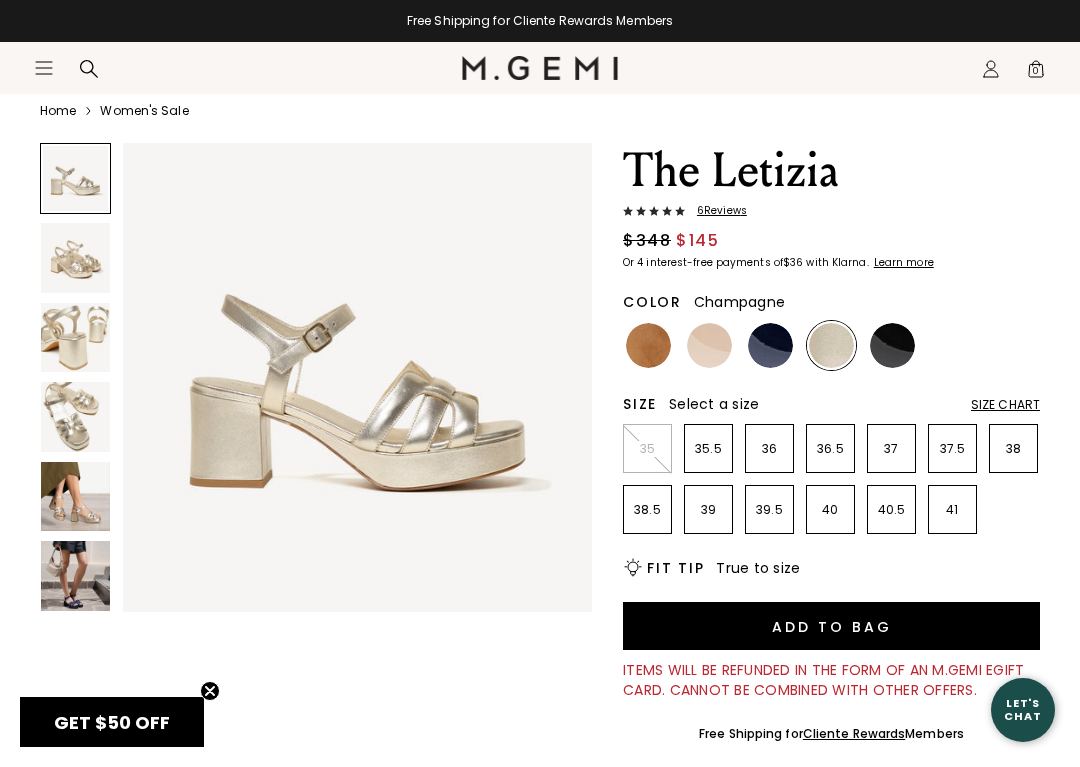 click at bounding box center (831, 345) 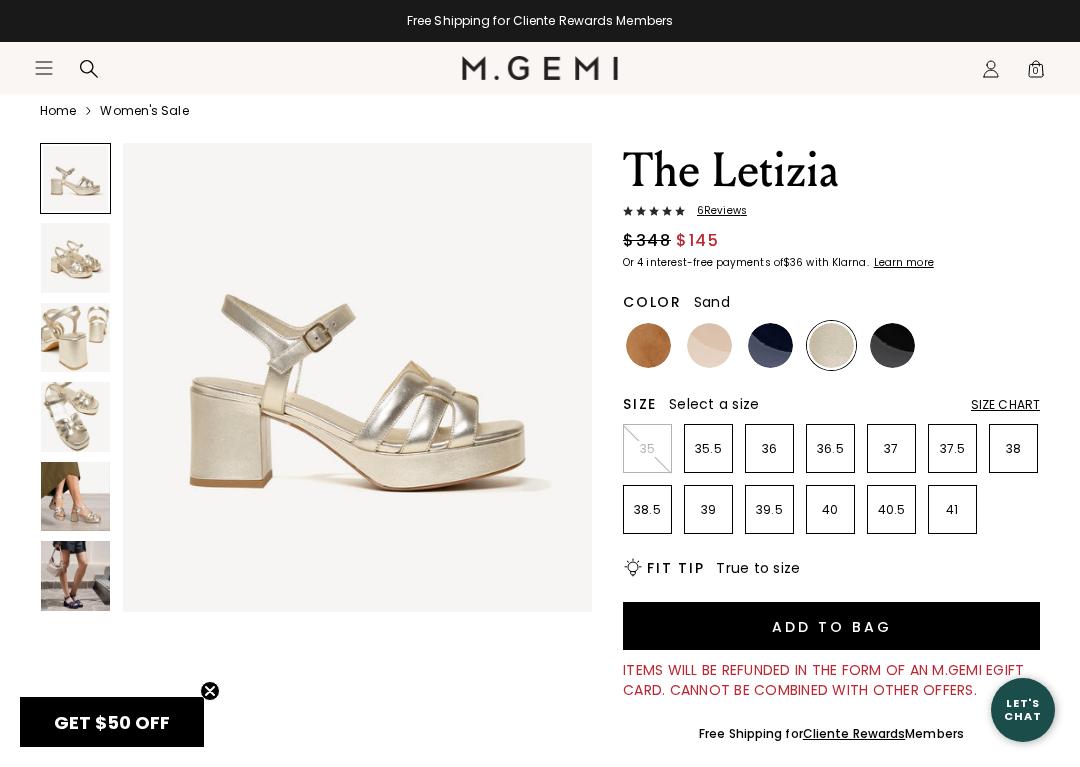 click at bounding box center (709, 345) 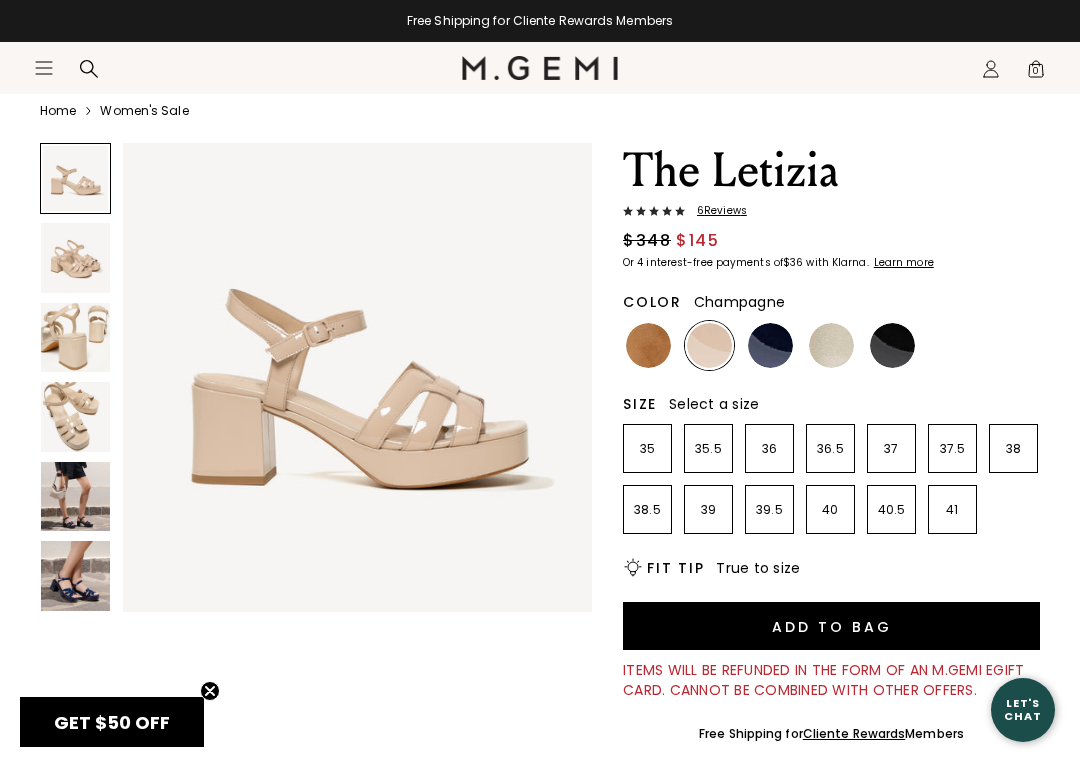 click at bounding box center [831, 345] 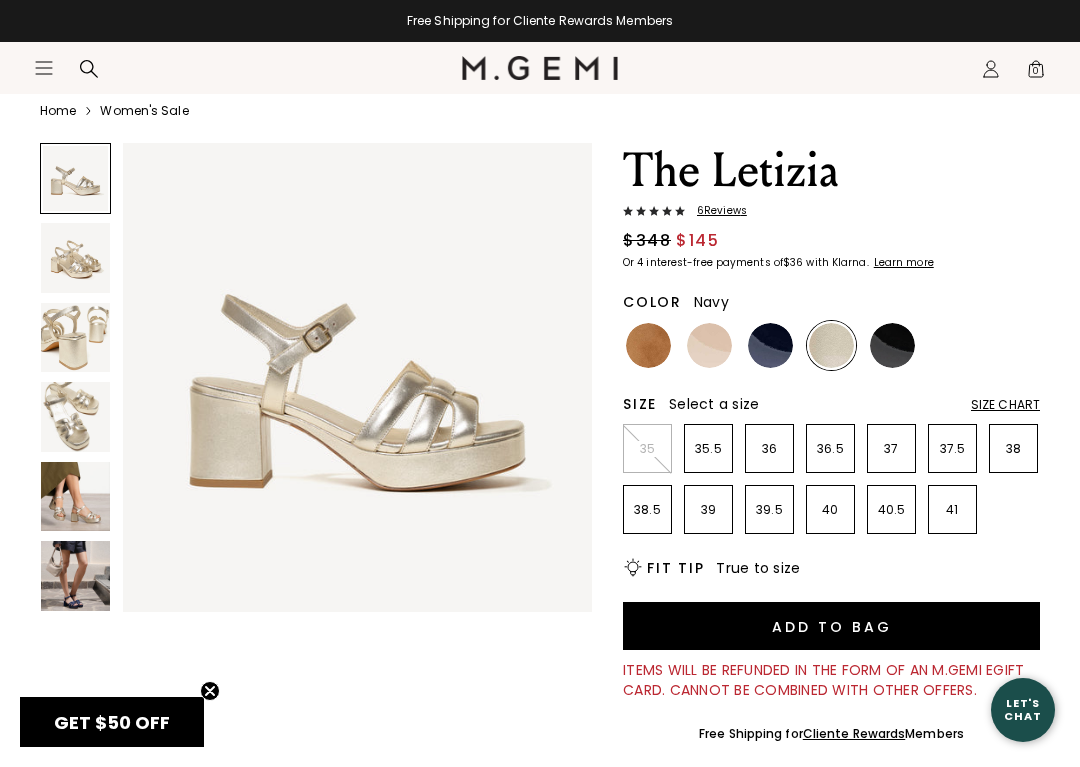 click at bounding box center (770, 345) 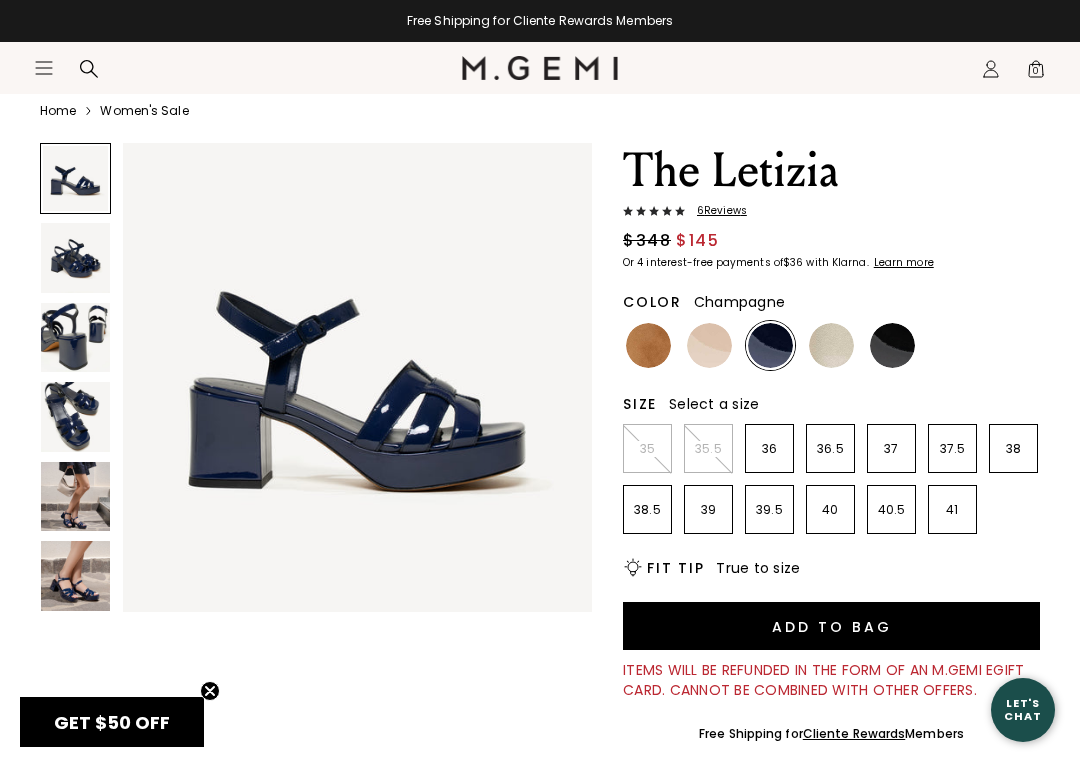 click at bounding box center [831, 345] 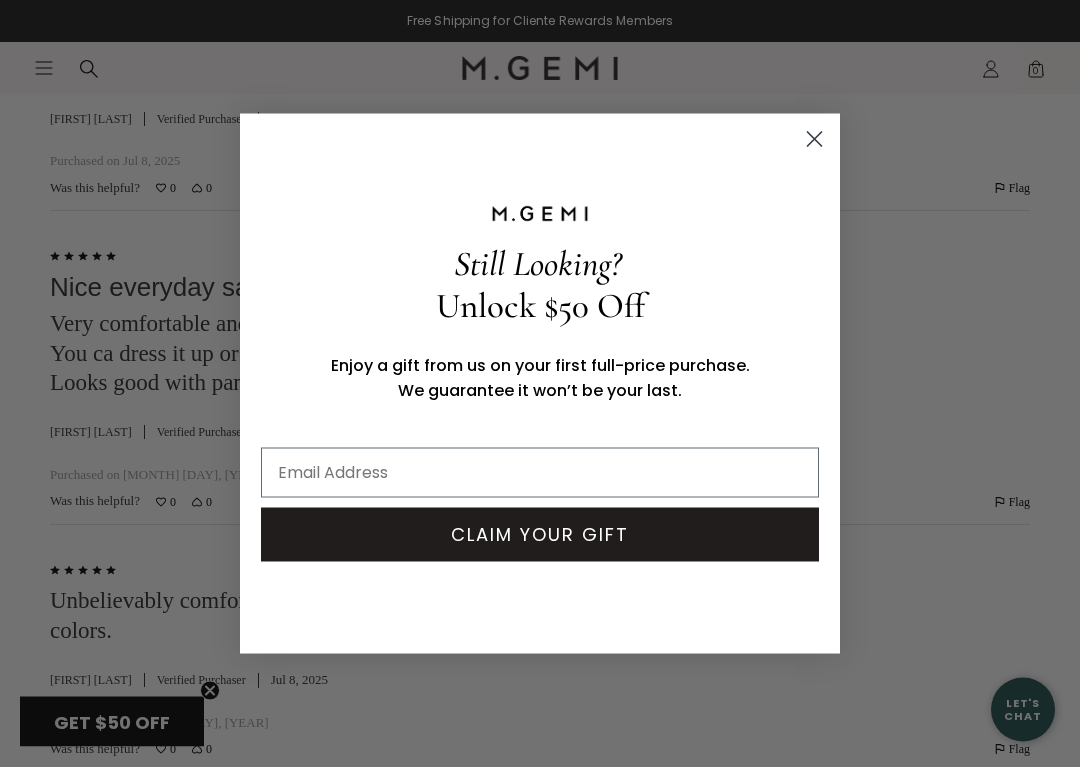 scroll, scrollTop: 3758, scrollLeft: 0, axis: vertical 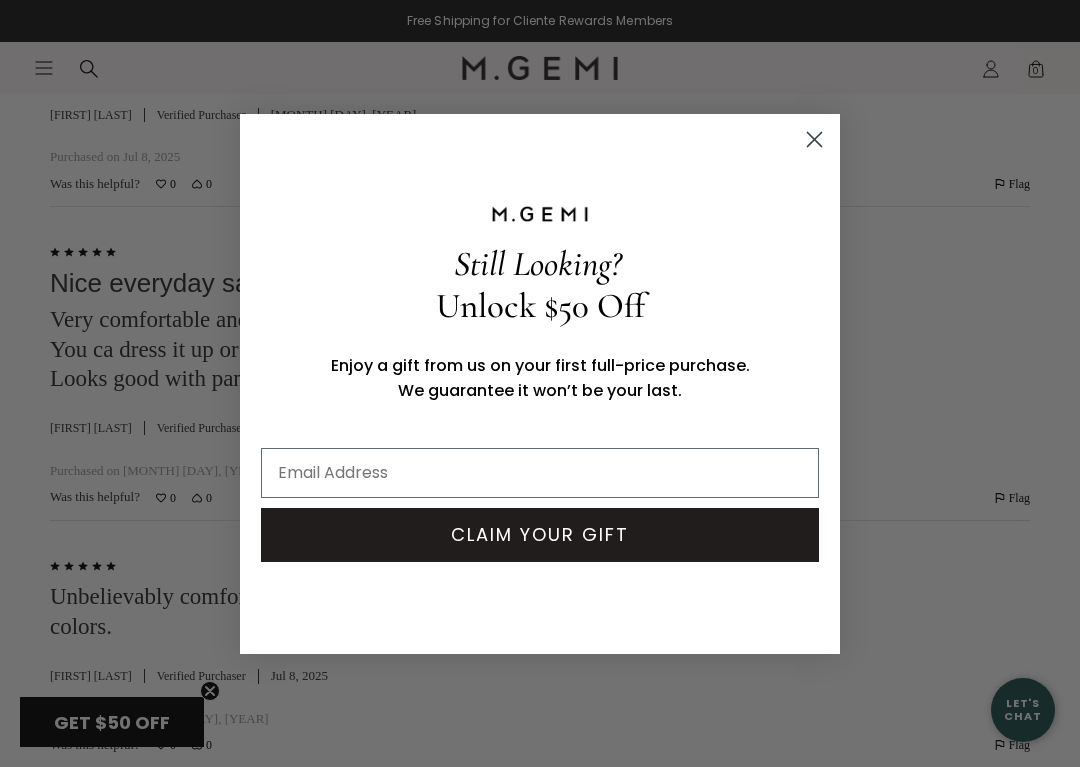 click 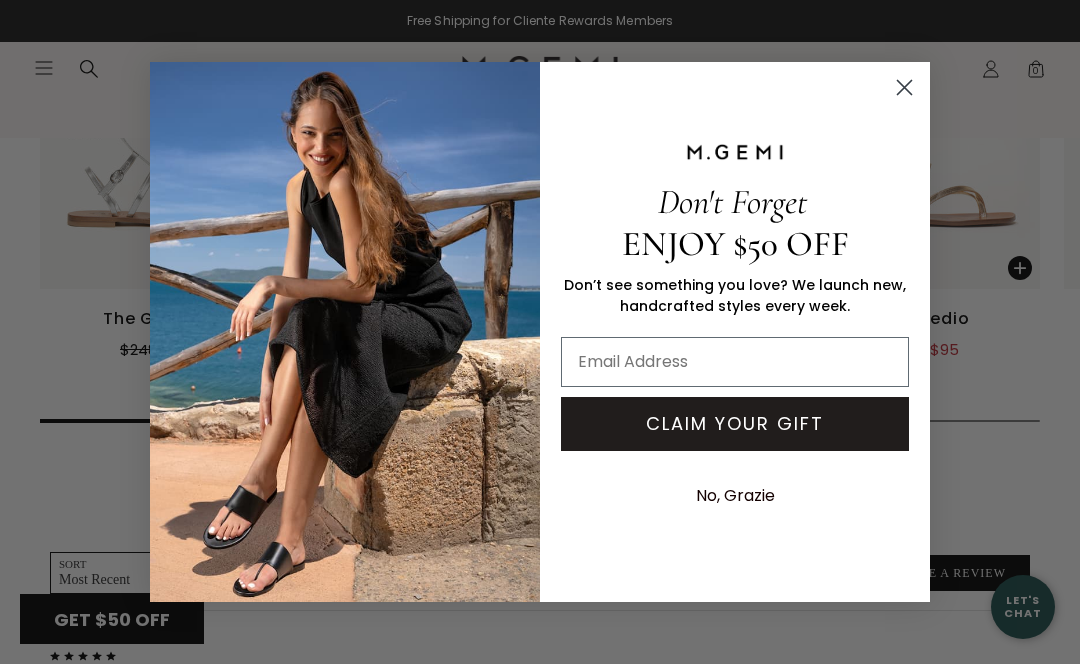scroll, scrollTop: 2951, scrollLeft: 0, axis: vertical 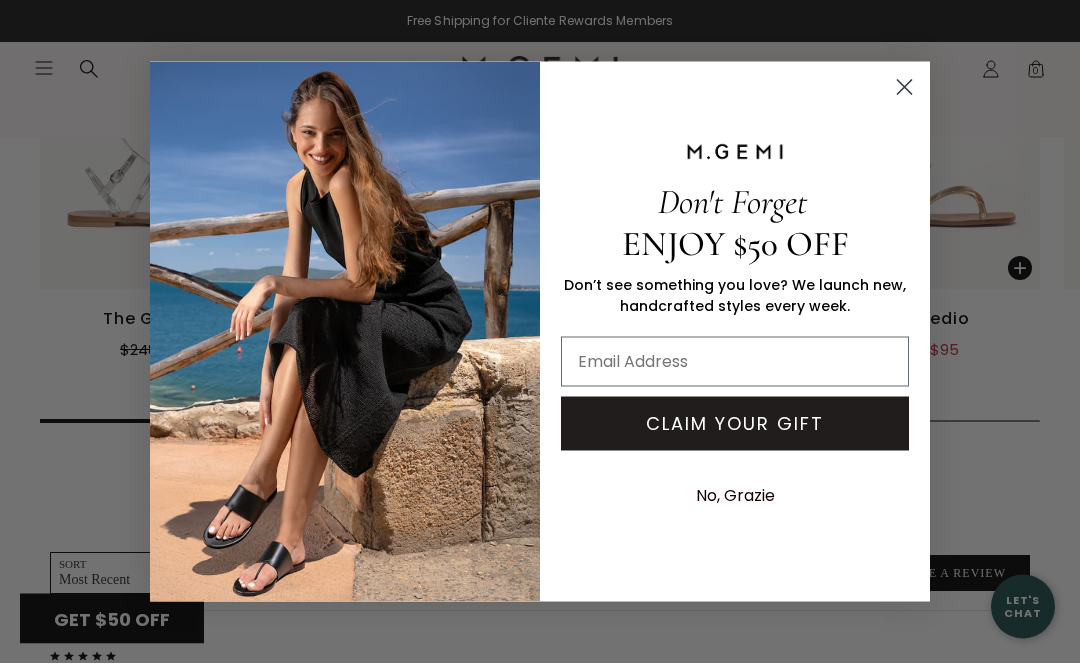 click 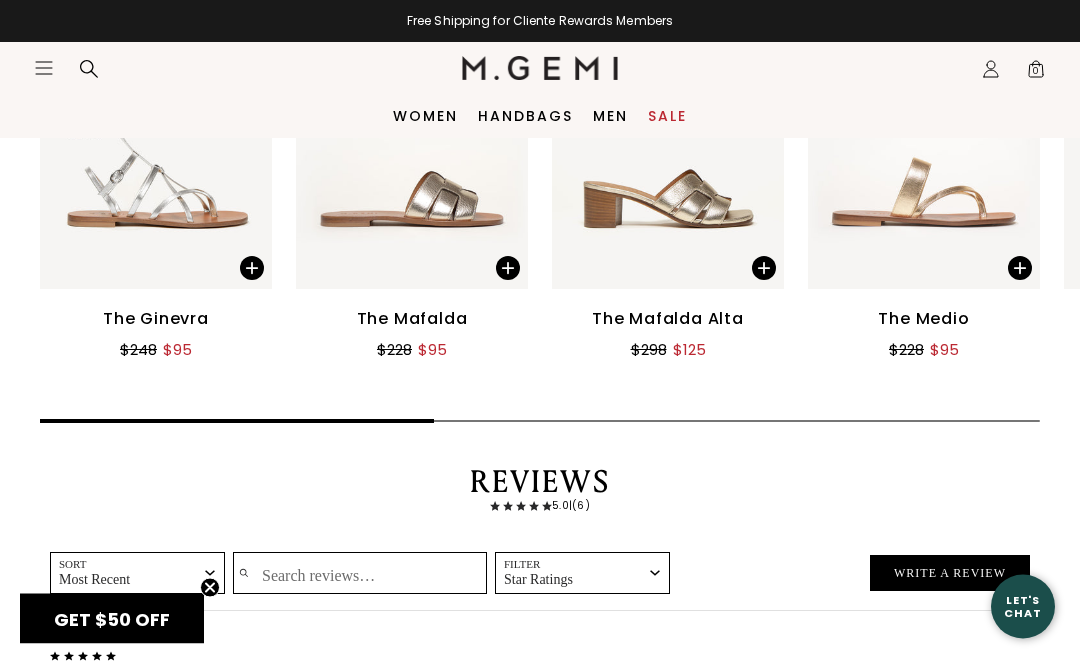 scroll, scrollTop: 2952, scrollLeft: 0, axis: vertical 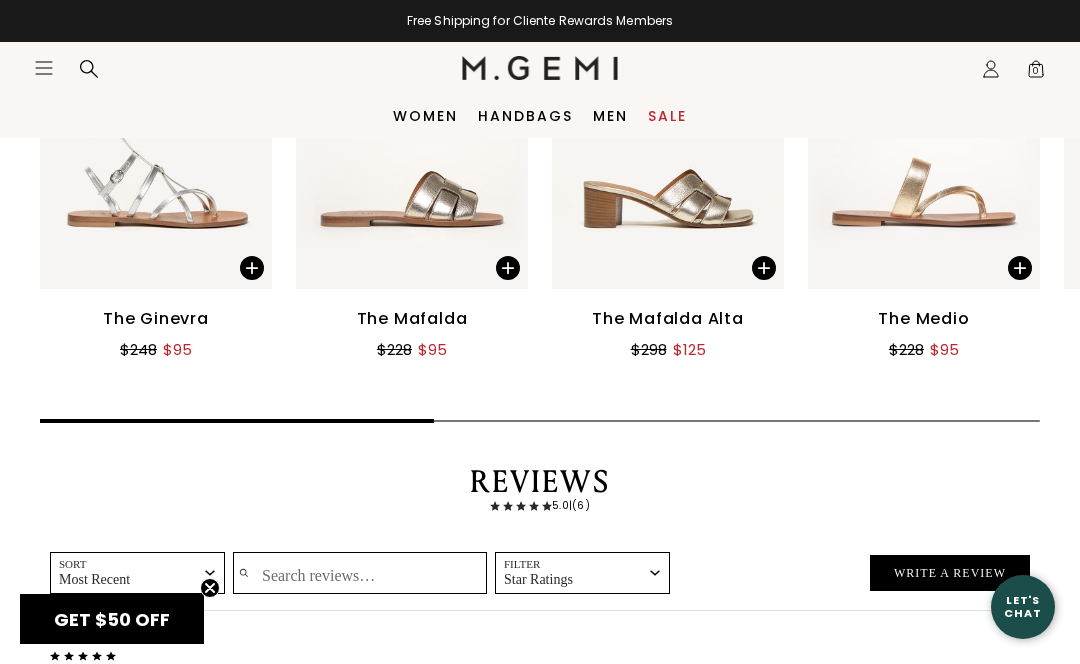 click on "Icons/20x20/profile@2x" 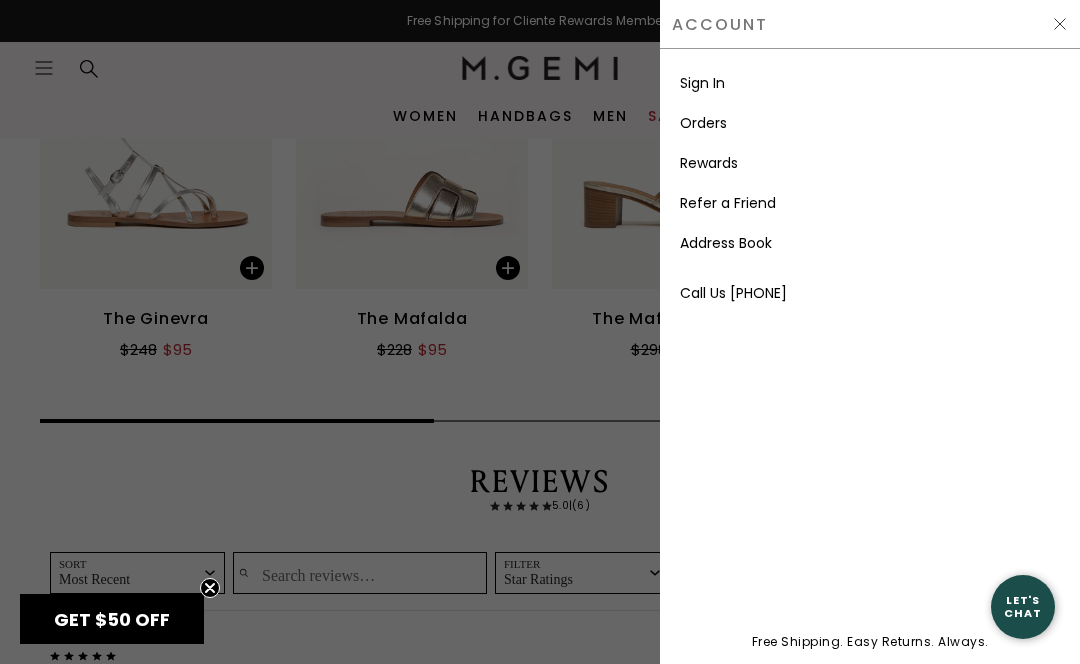 scroll, scrollTop: 0, scrollLeft: 0, axis: both 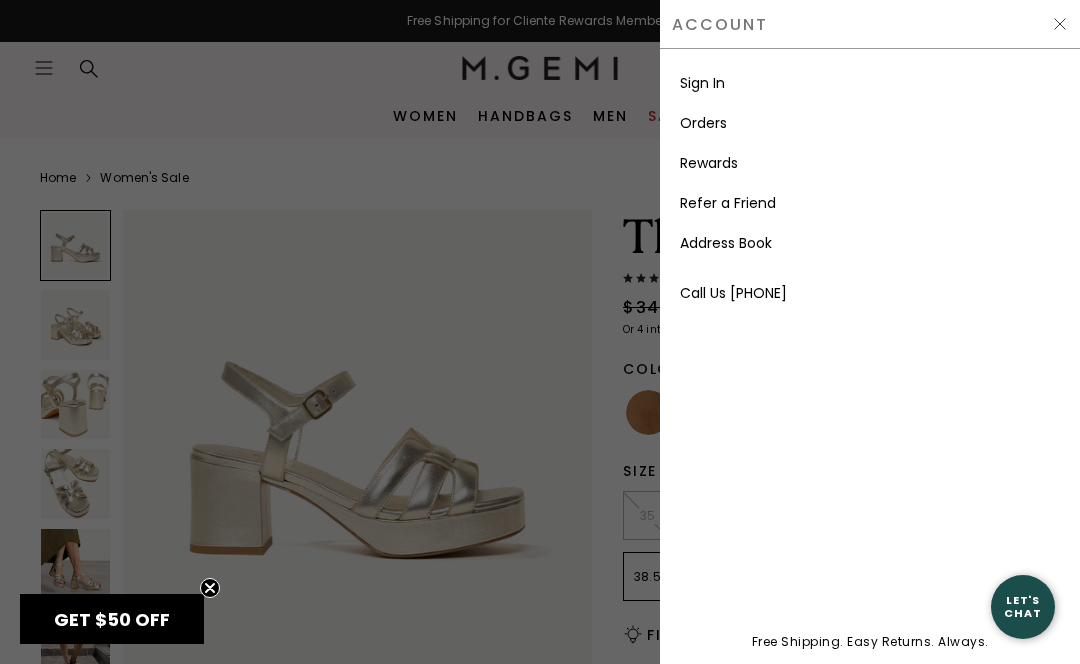 click on "Sign In" at bounding box center [702, 83] 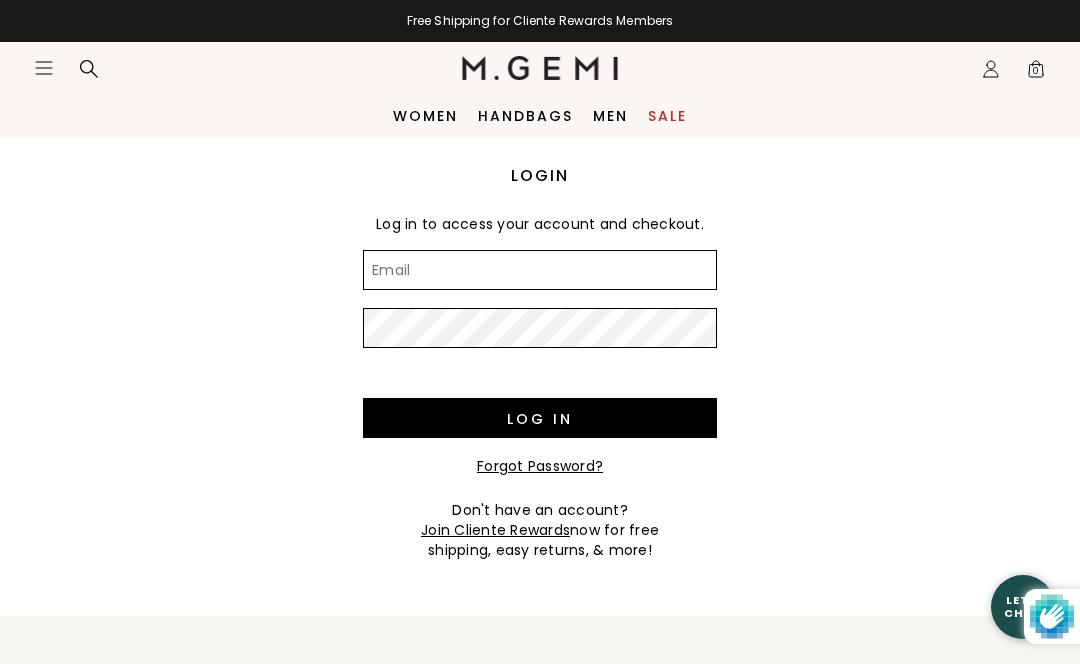 scroll, scrollTop: 0, scrollLeft: 0, axis: both 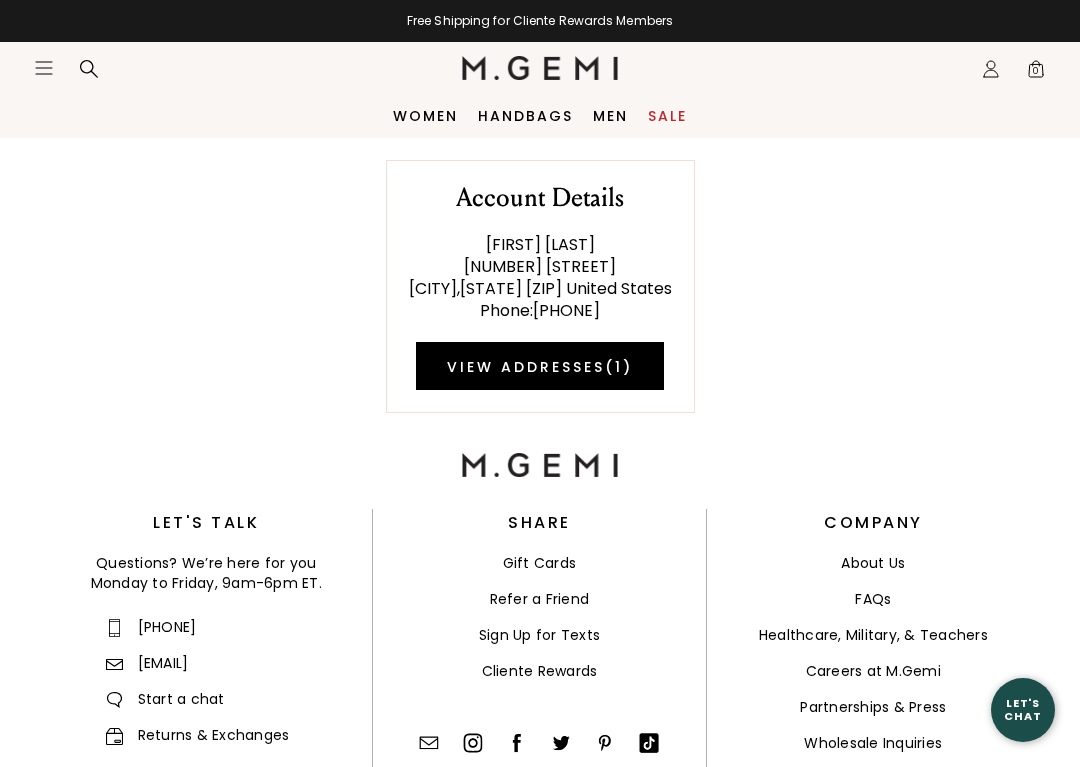click on "Icons/20x20/profile@2x" 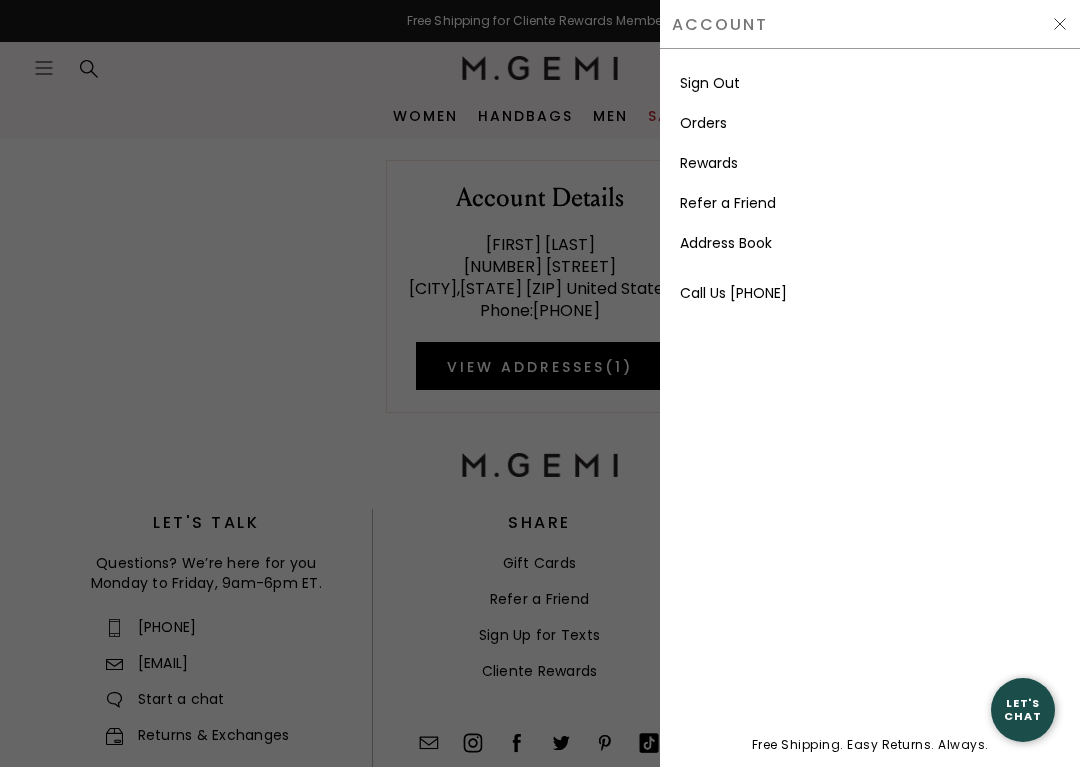 click on "Rewards" at bounding box center [709, 163] 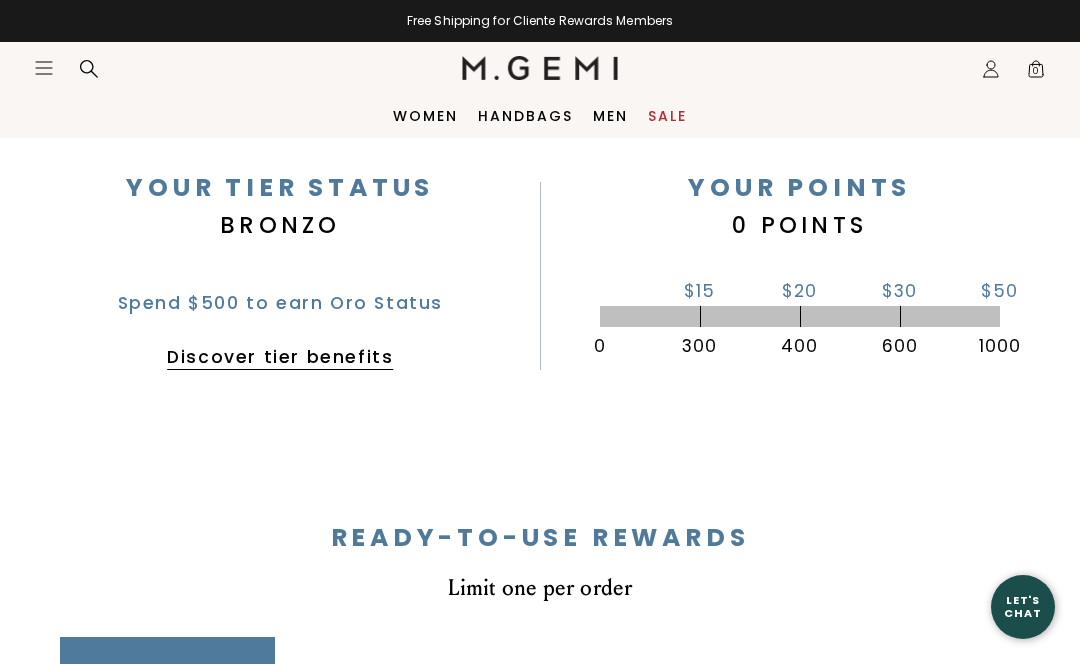 scroll, scrollTop: 487, scrollLeft: 0, axis: vertical 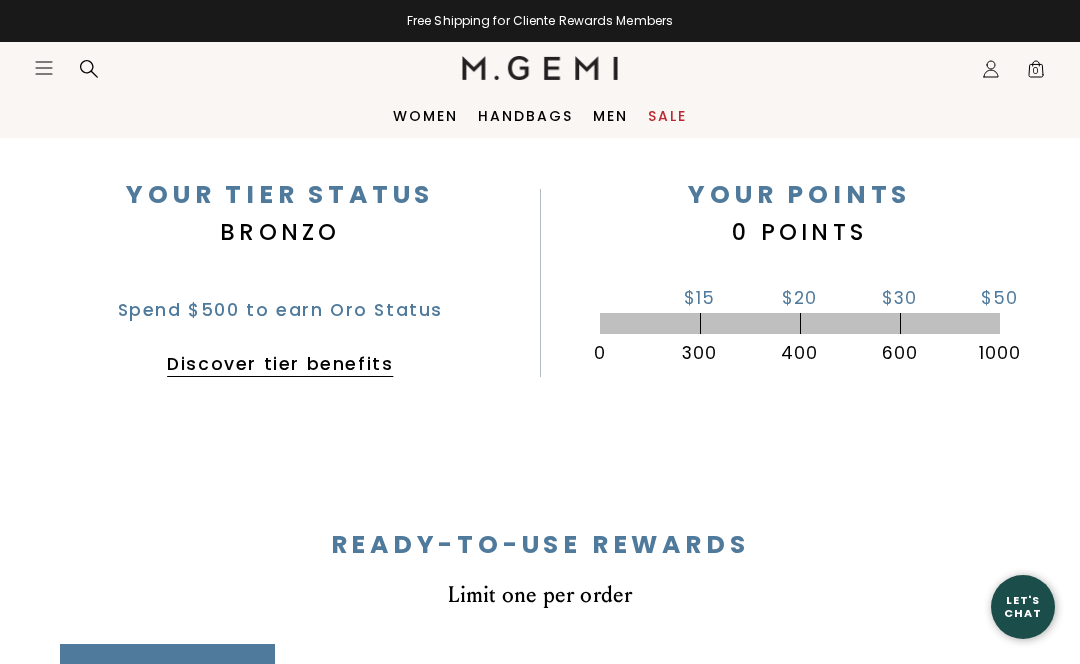 click on "Sale" at bounding box center [667, 116] 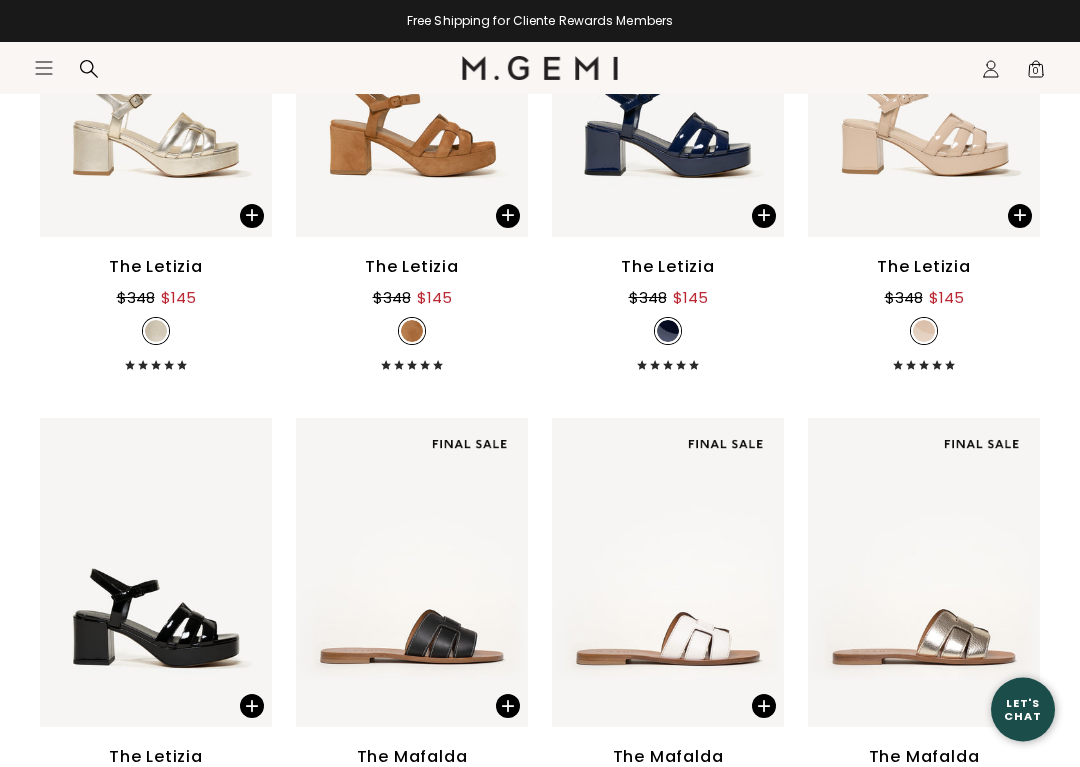 scroll, scrollTop: 7617, scrollLeft: 0, axis: vertical 